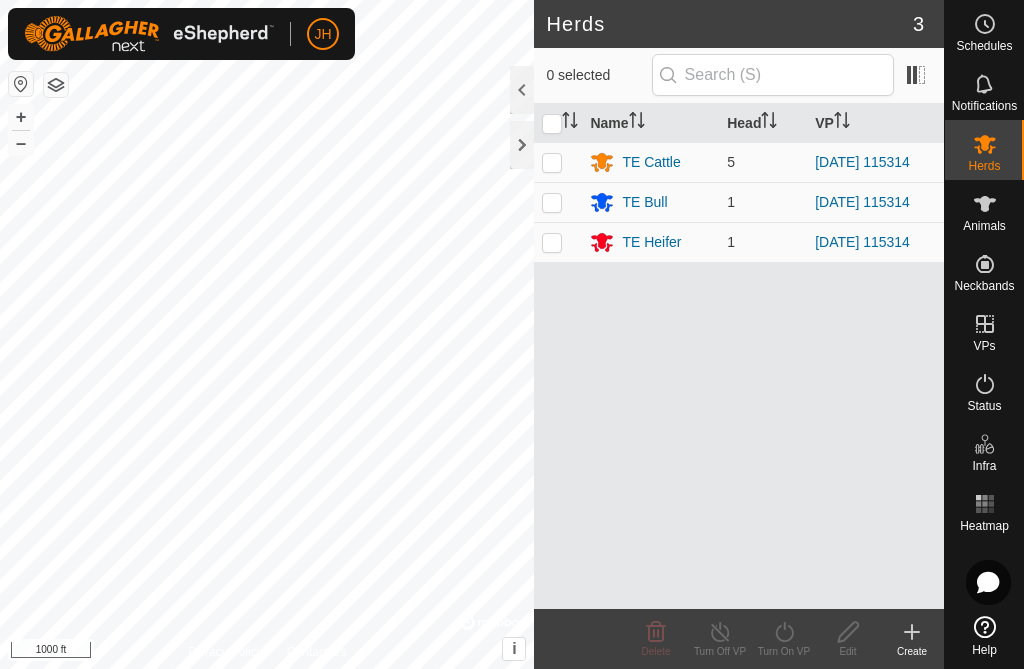 scroll, scrollTop: 0, scrollLeft: 0, axis: both 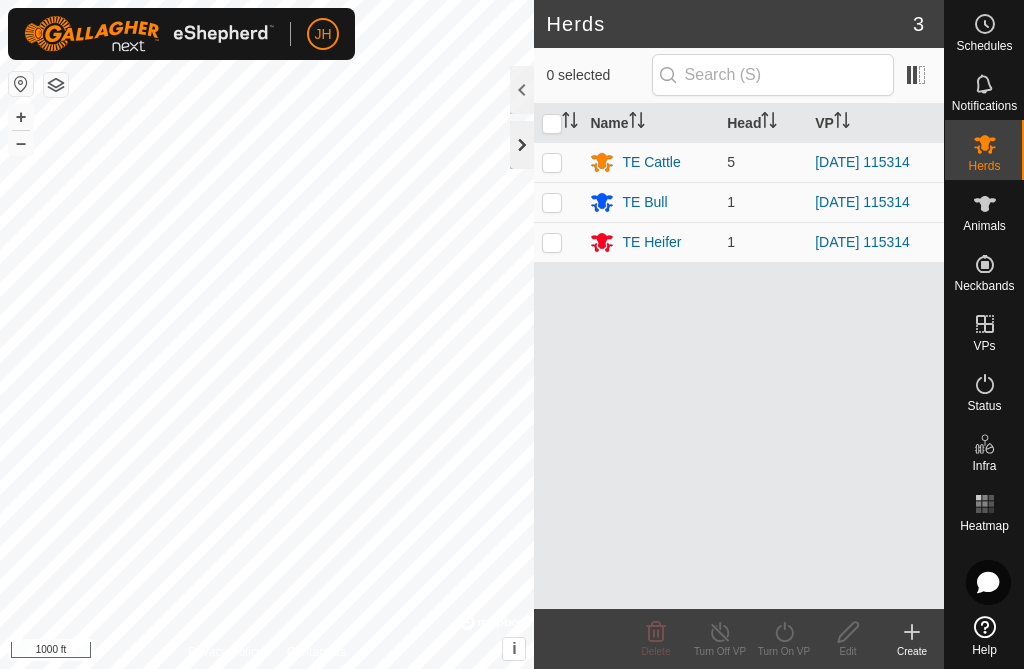 click 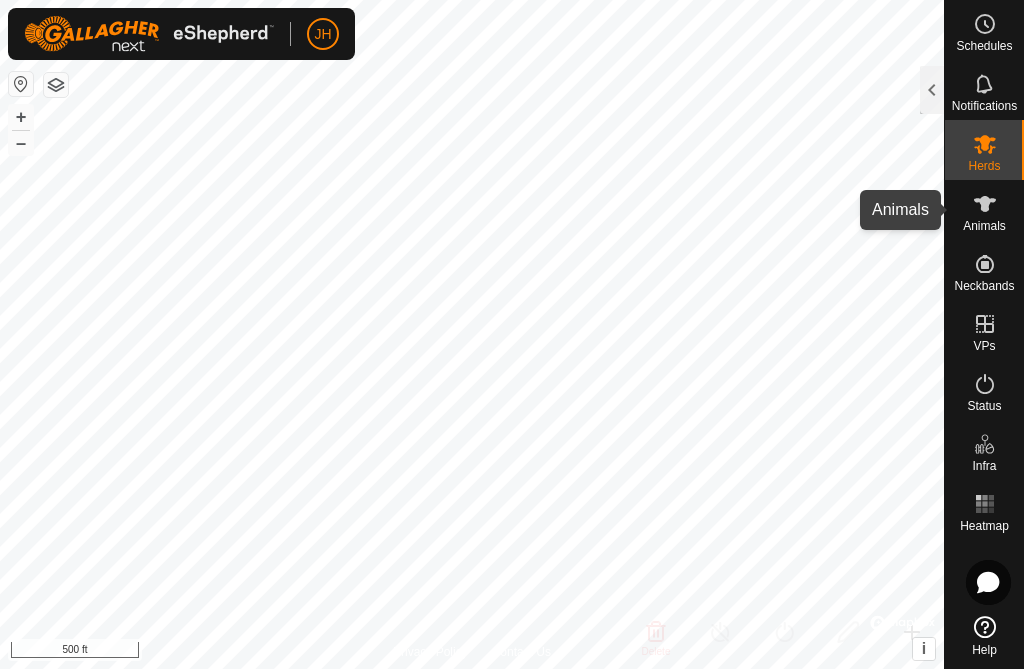 click 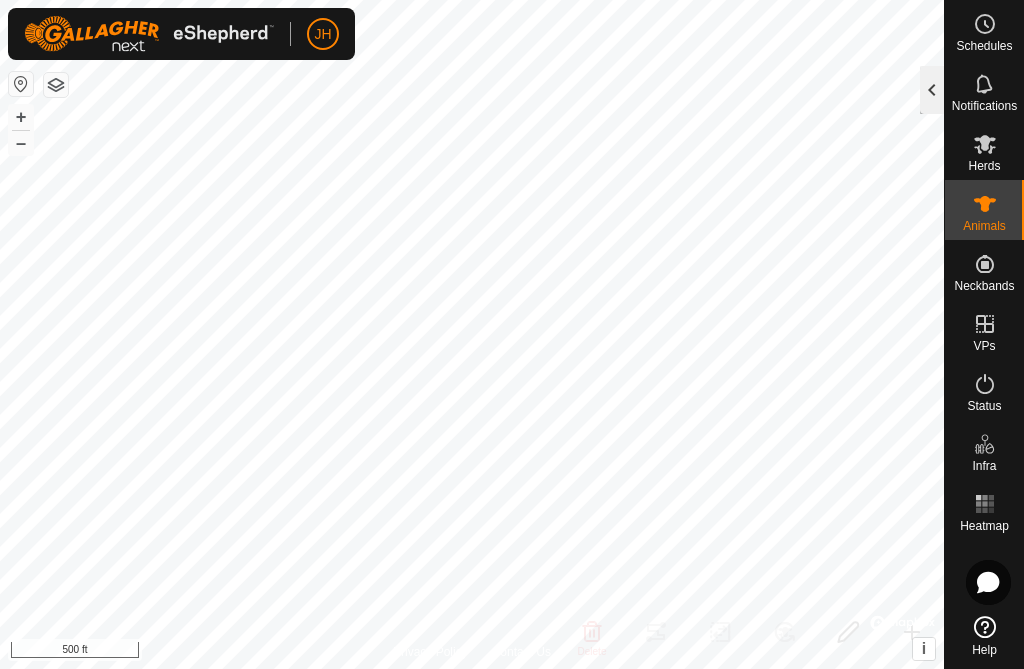 click 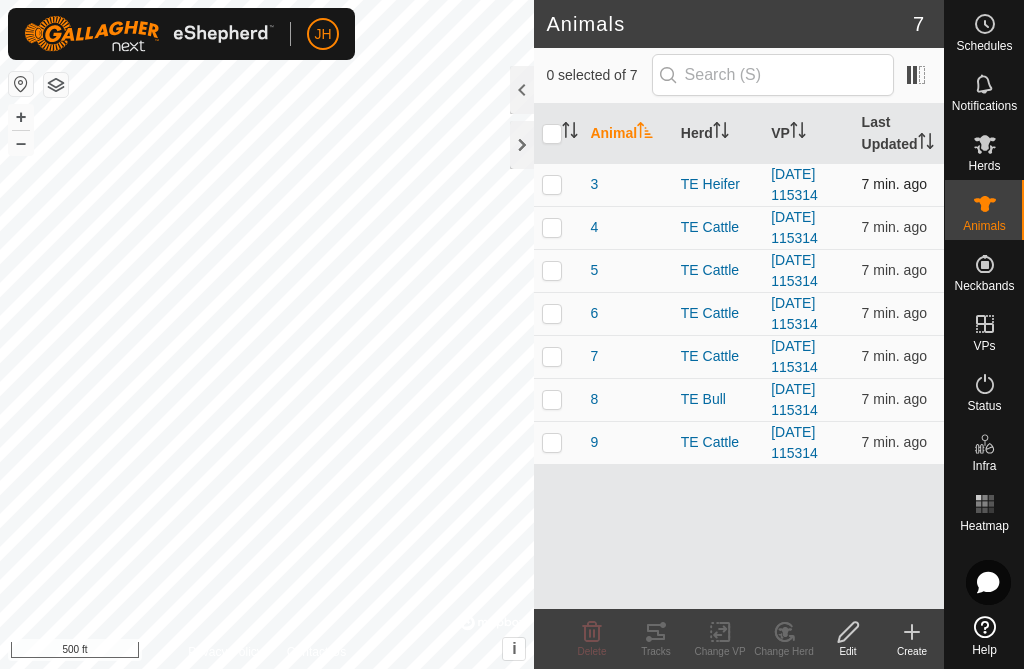 click at bounding box center [552, 184] 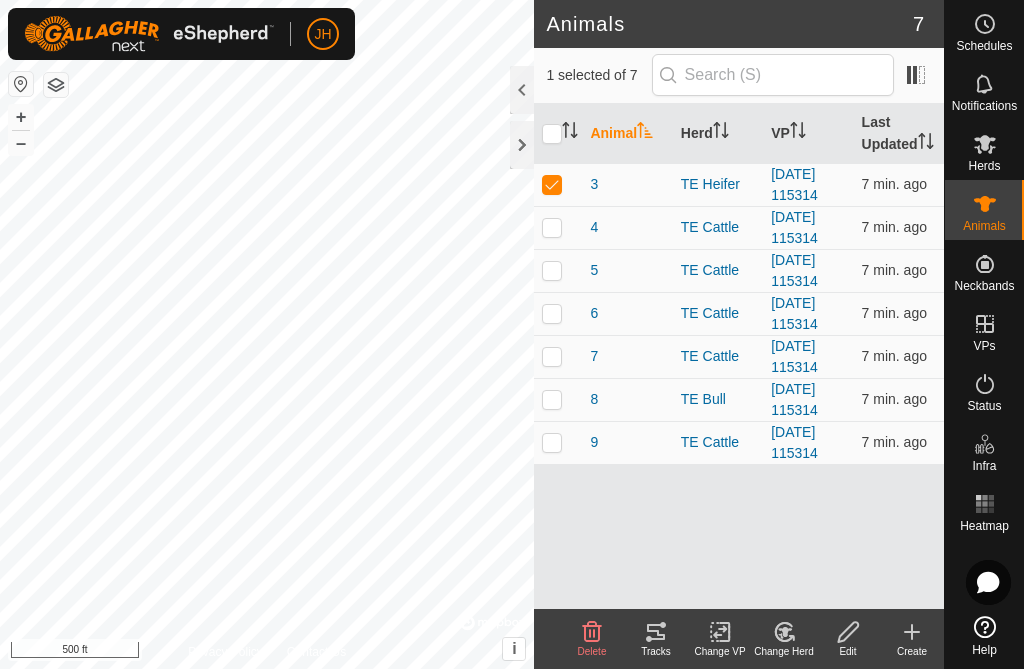 click 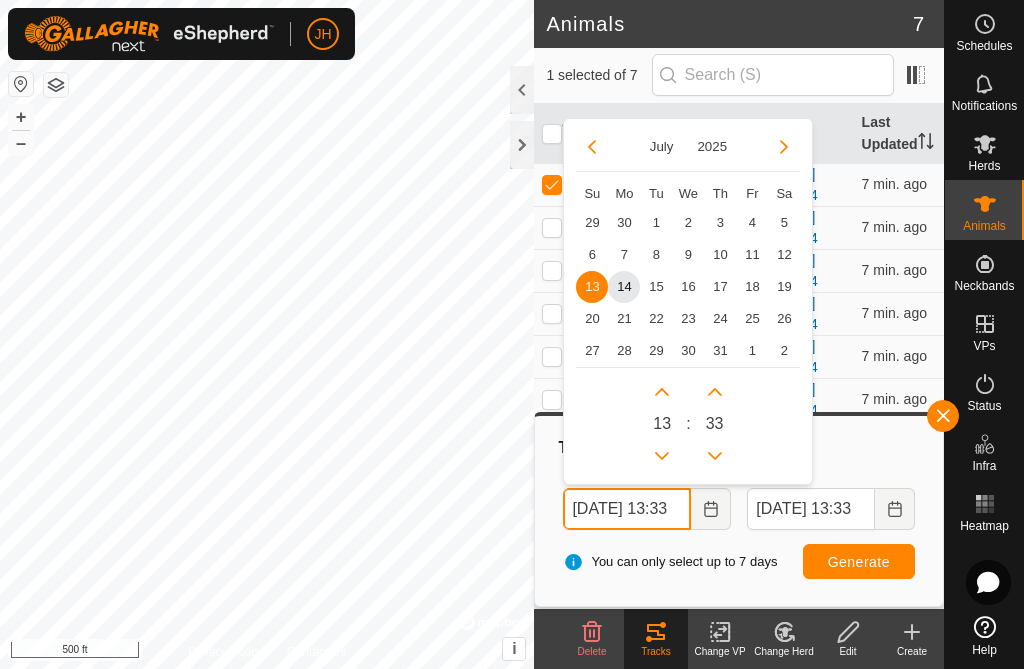 drag, startPoint x: 612, startPoint y: 508, endPoint x: 592, endPoint y: 511, distance: 20.22375 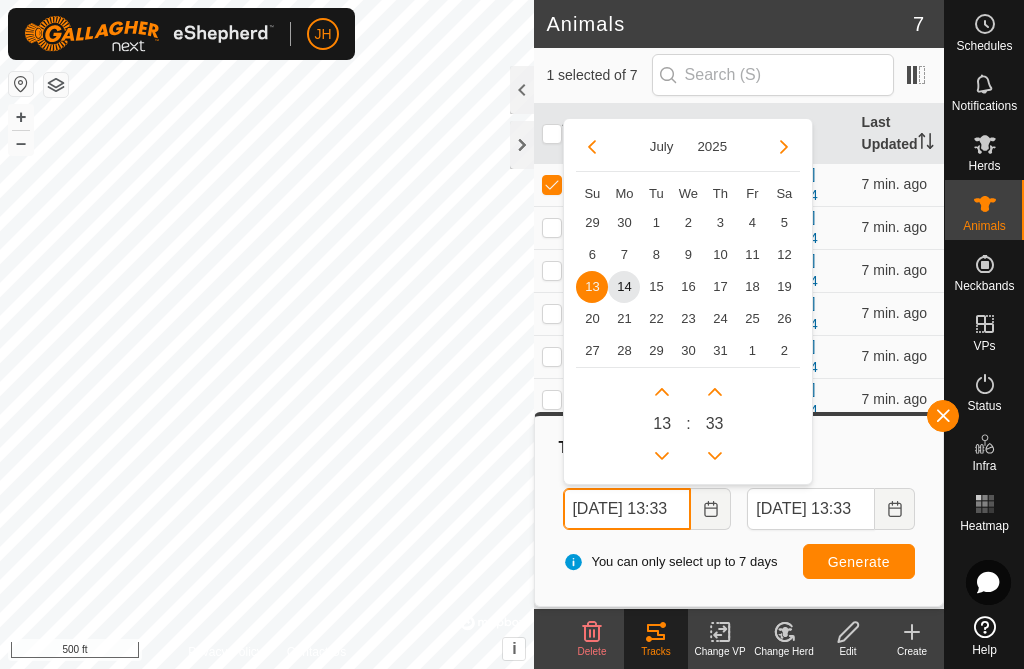 click on "[DATE] 13:33" at bounding box center [627, 509] 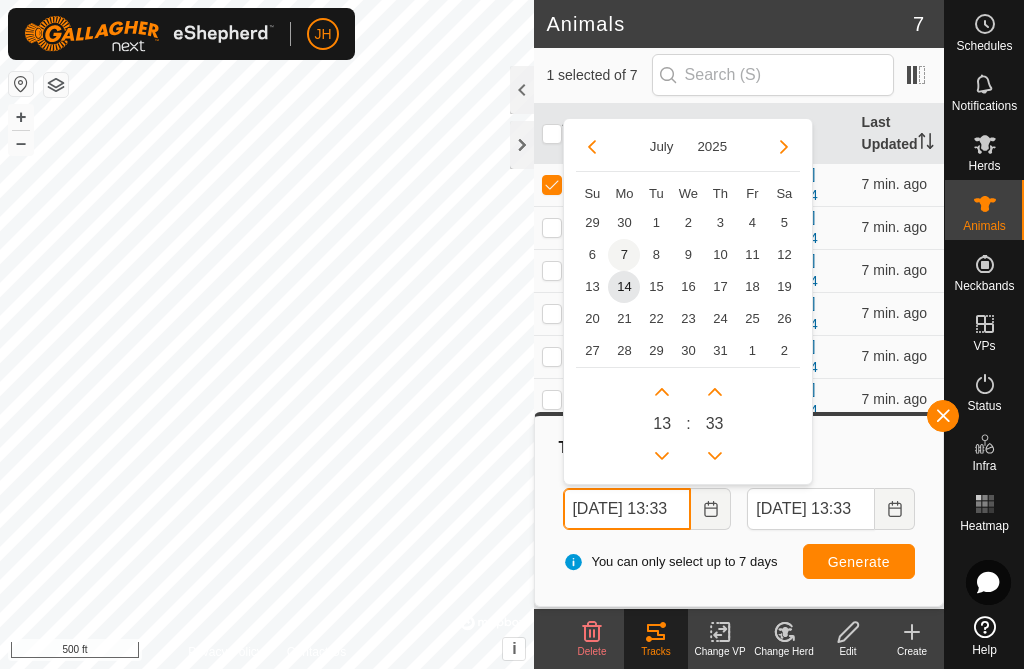 type on "[DATE] 13:33" 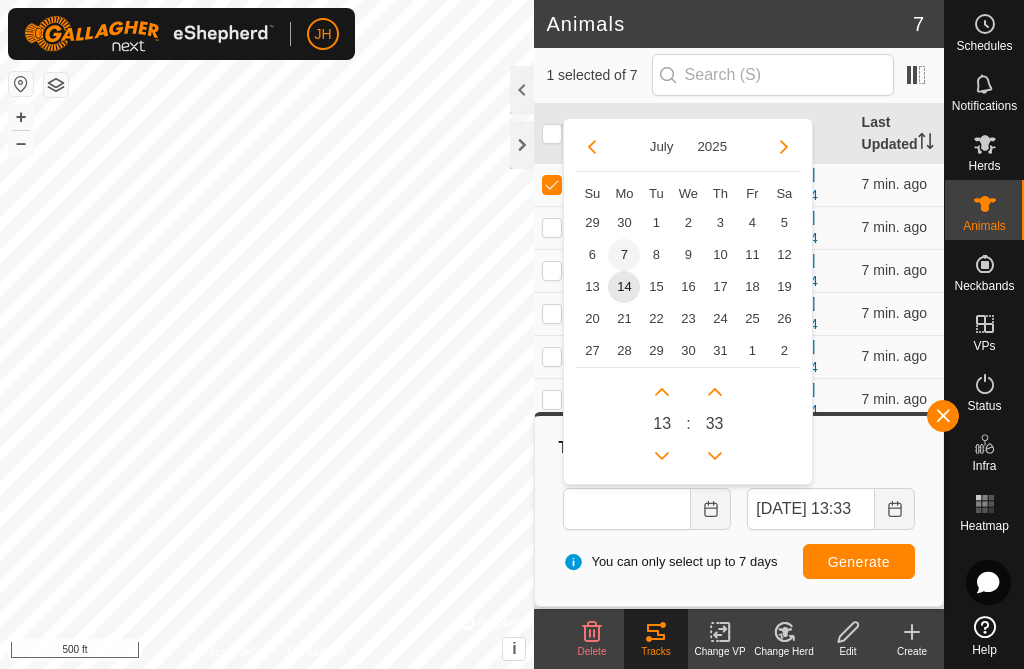 click on "7" at bounding box center (624, 255) 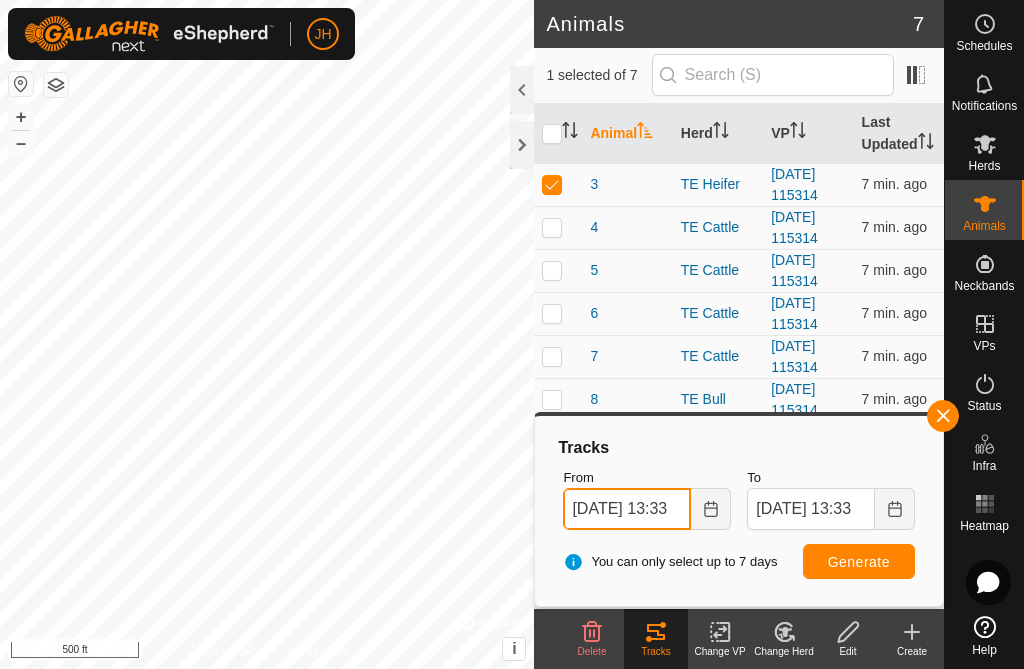 scroll, scrollTop: 0, scrollLeft: 22, axis: horizontal 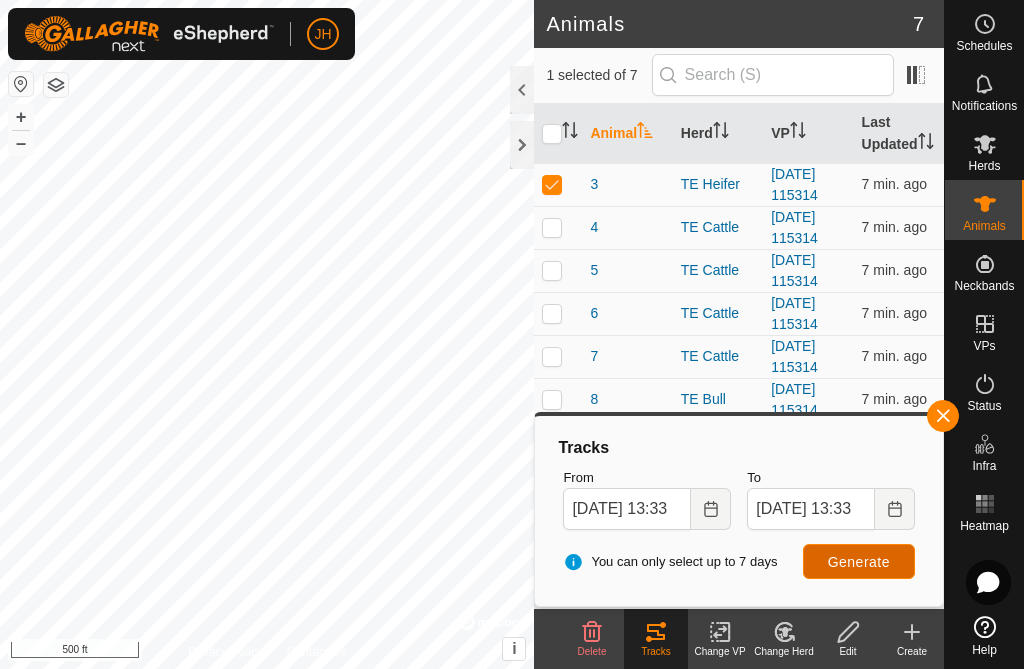 click on "Generate" at bounding box center (859, 562) 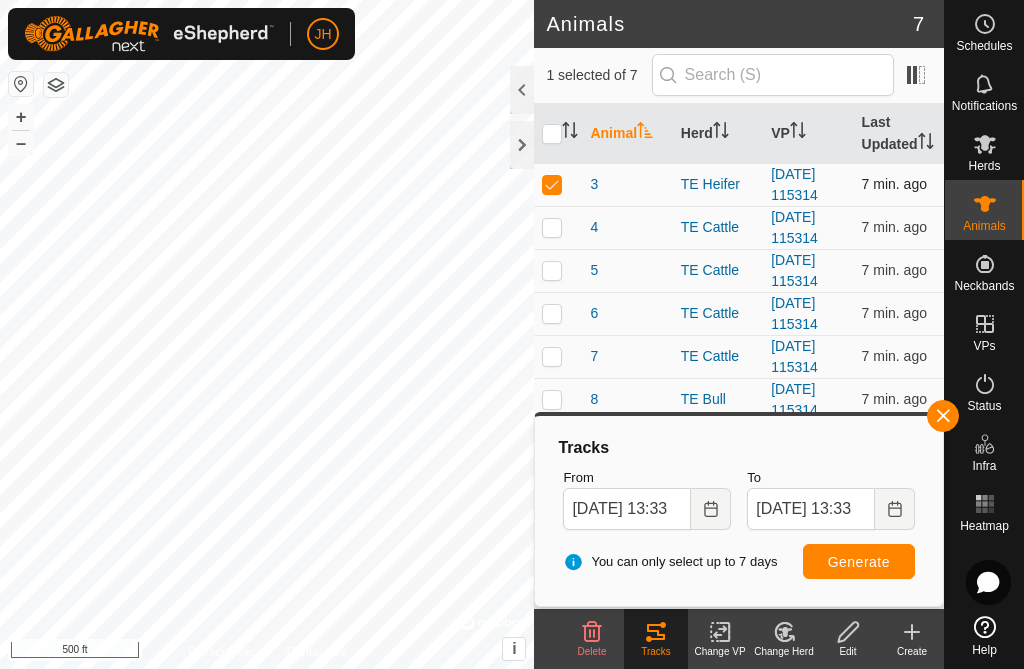 click at bounding box center (552, 184) 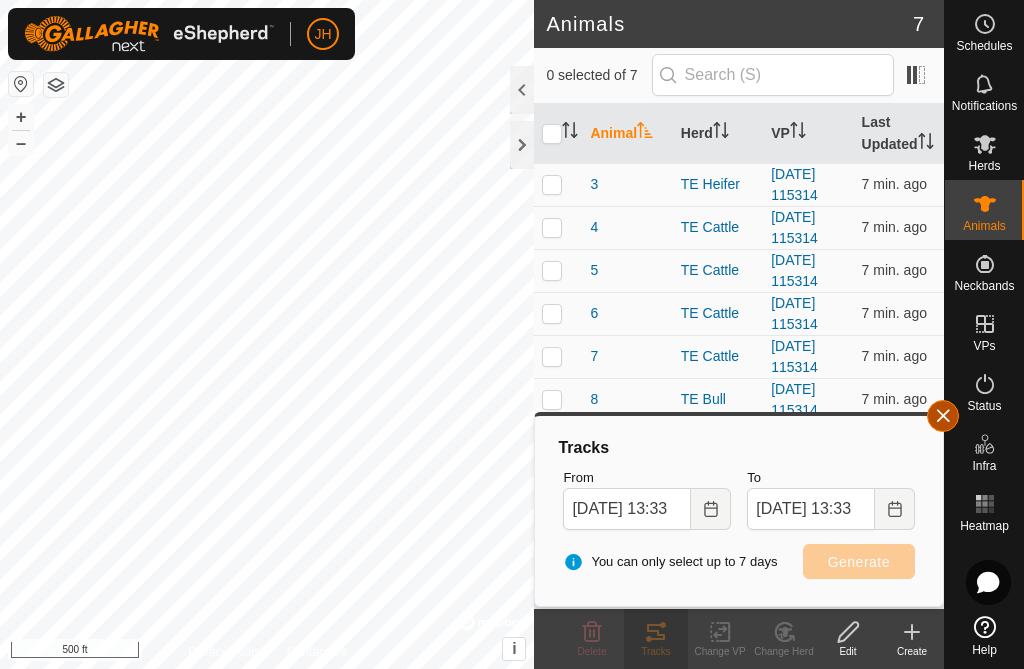 click at bounding box center [943, 416] 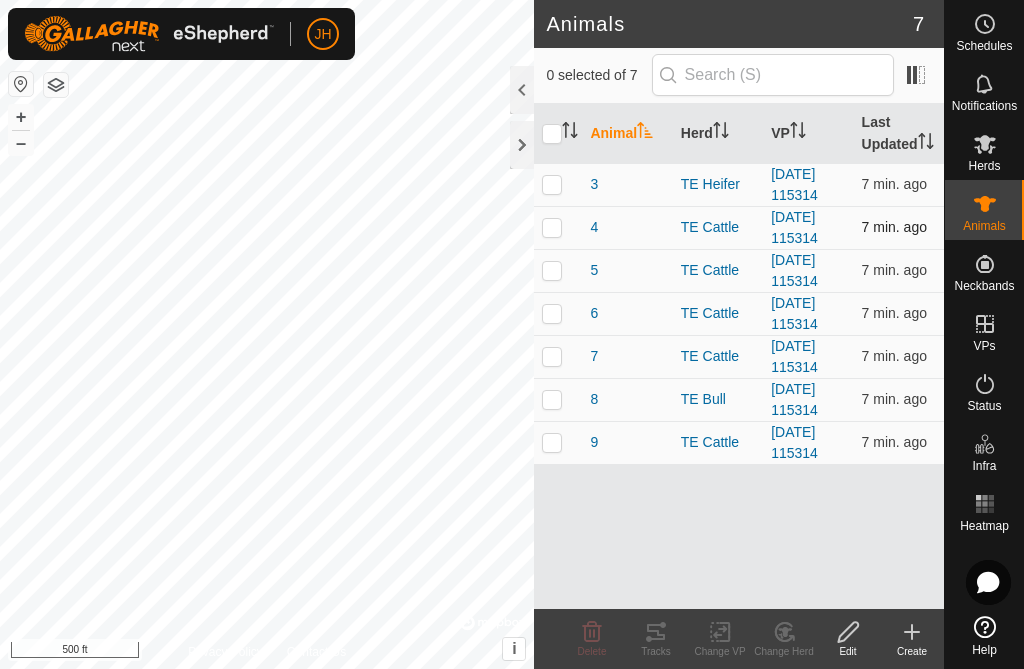 click at bounding box center [552, 227] 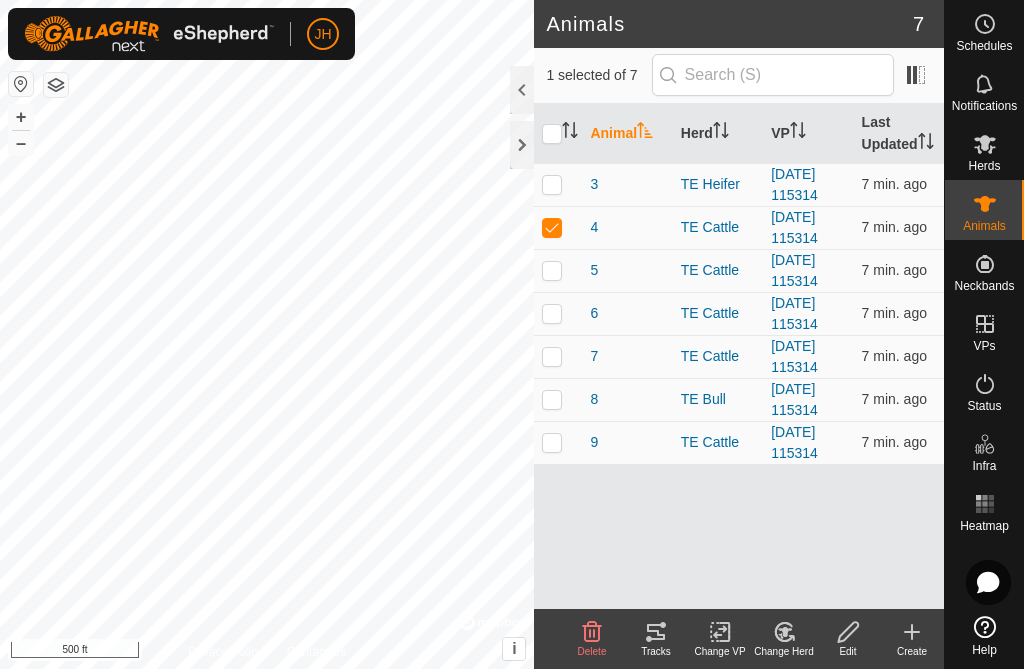 click 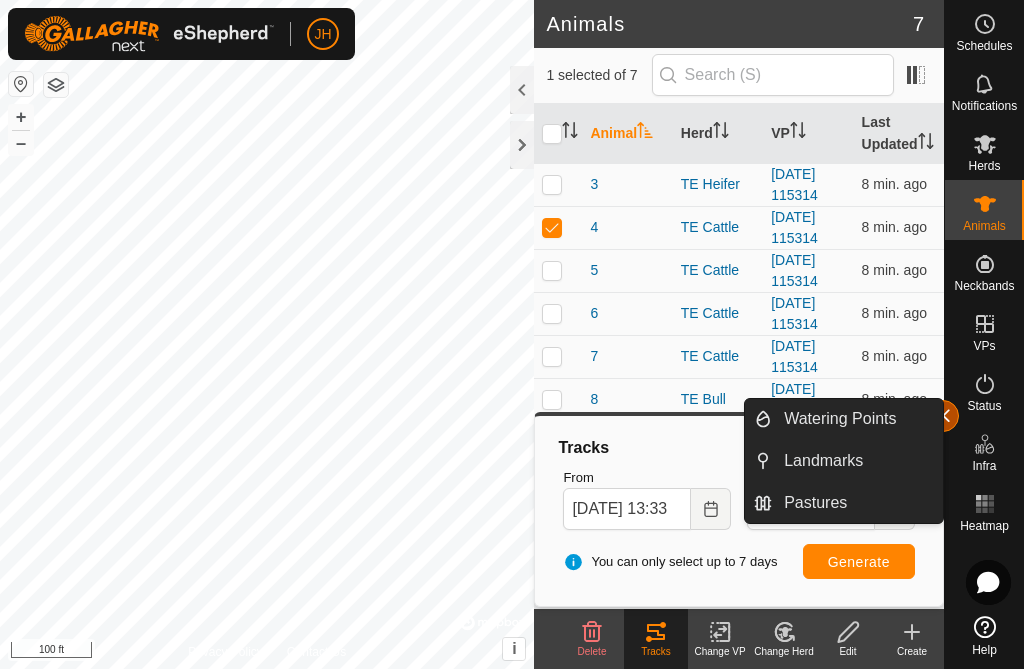 click at bounding box center (943, 416) 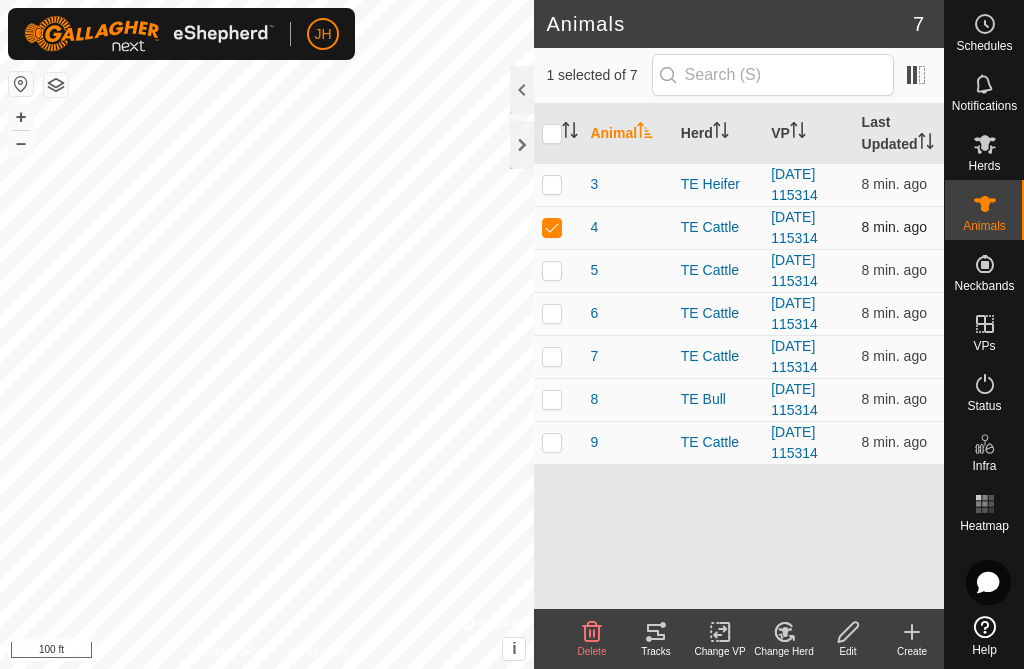 click at bounding box center (552, 227) 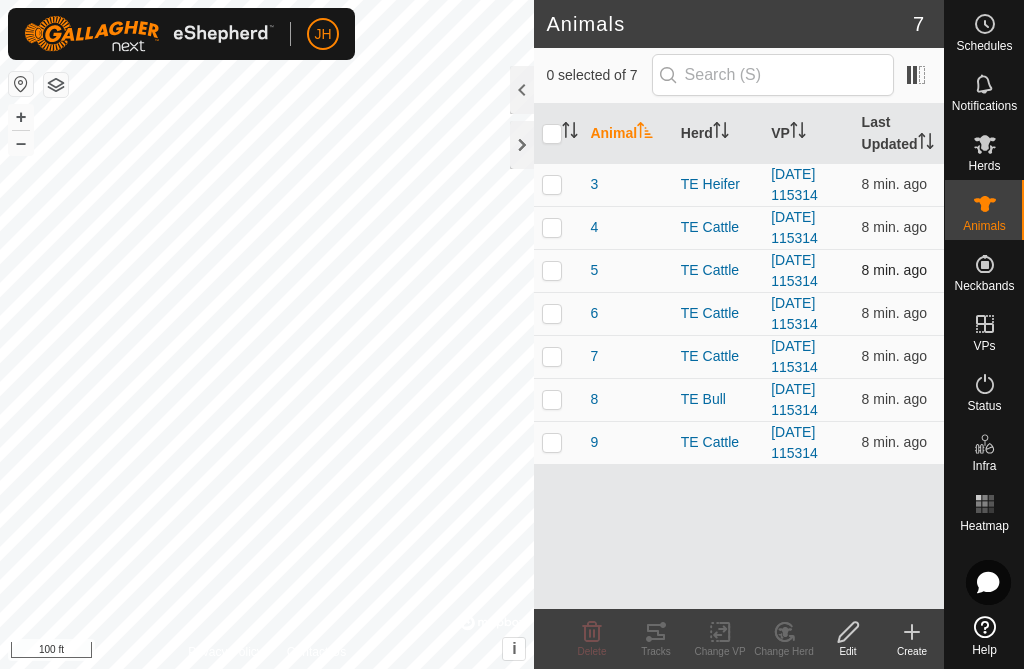 click at bounding box center [552, 270] 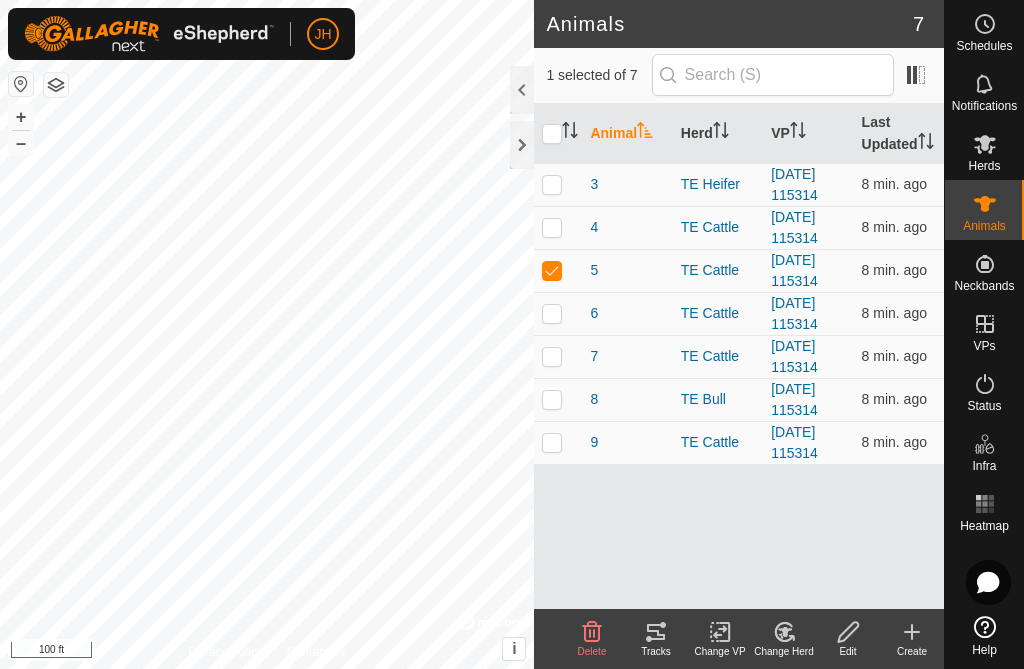 click 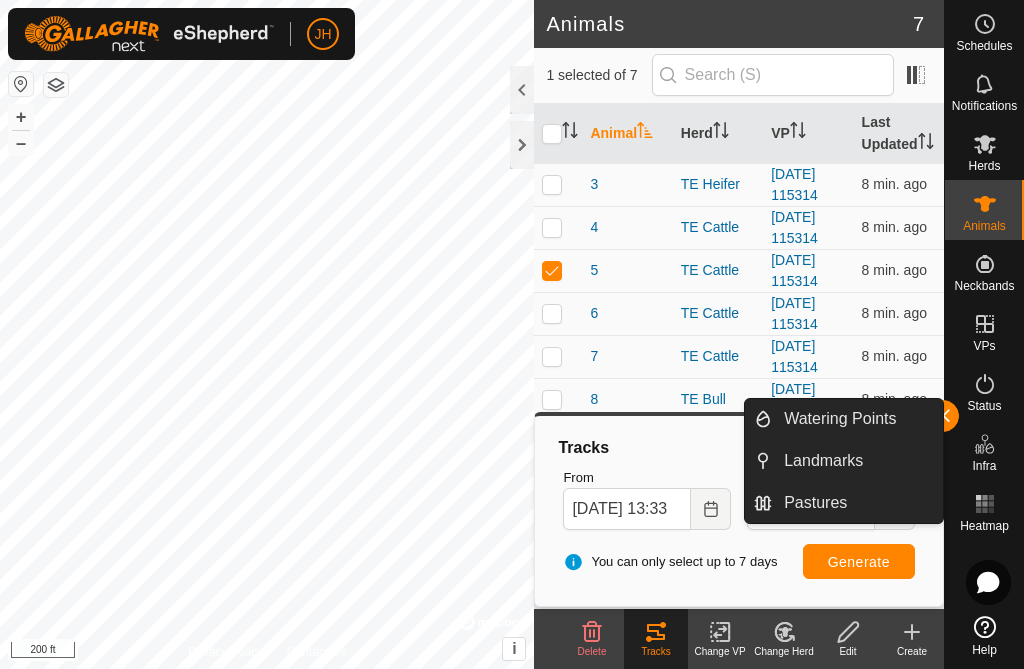 click on "Watering Points Landmarks Pastures" at bounding box center [844, 461] 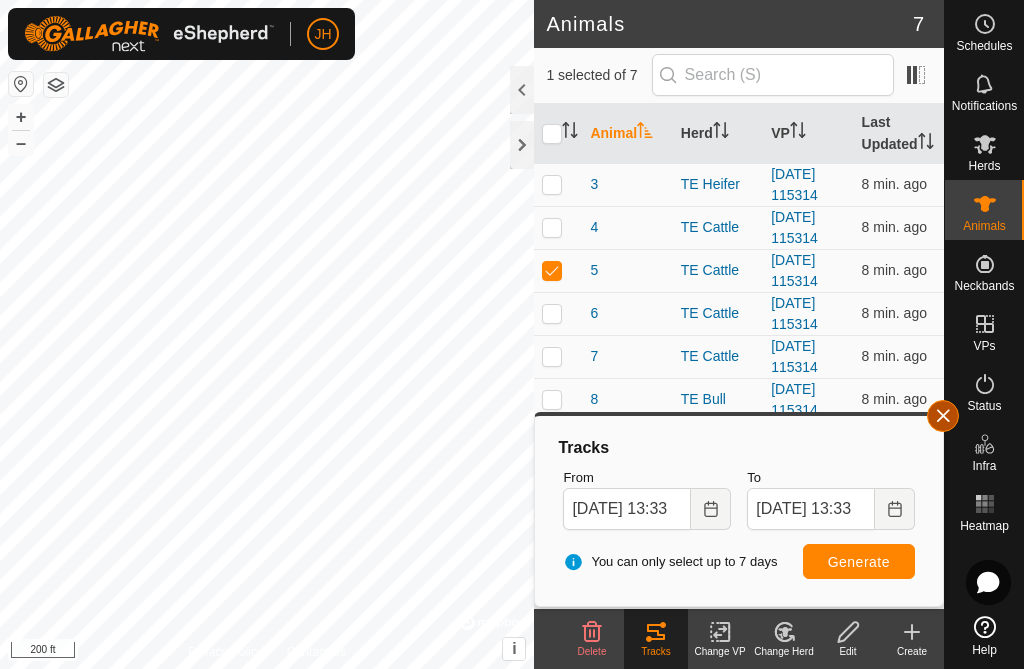 click at bounding box center (943, 416) 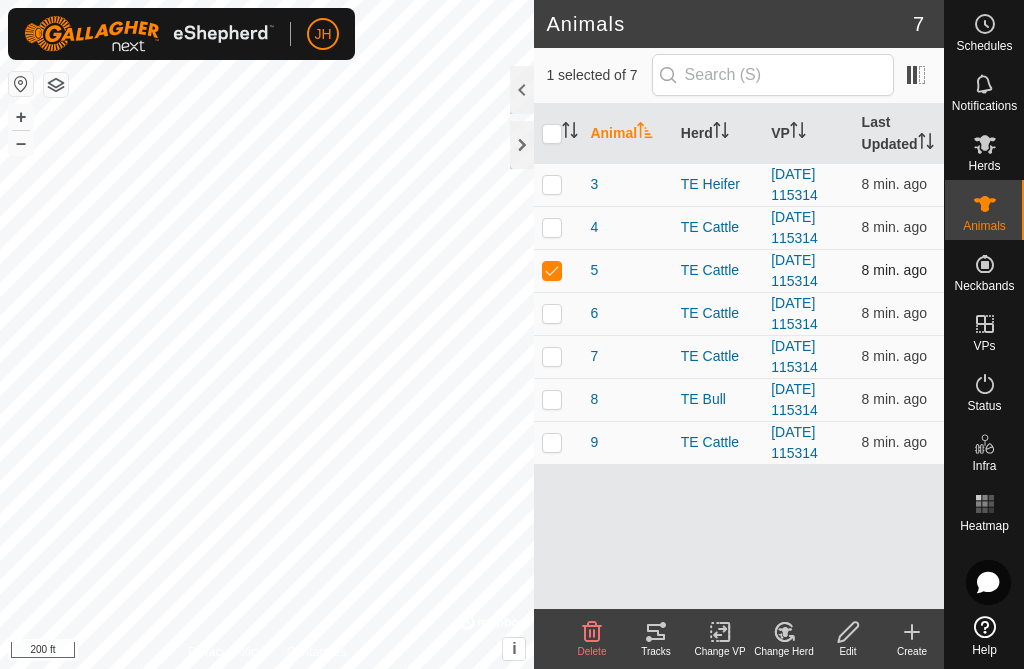 click at bounding box center (552, 270) 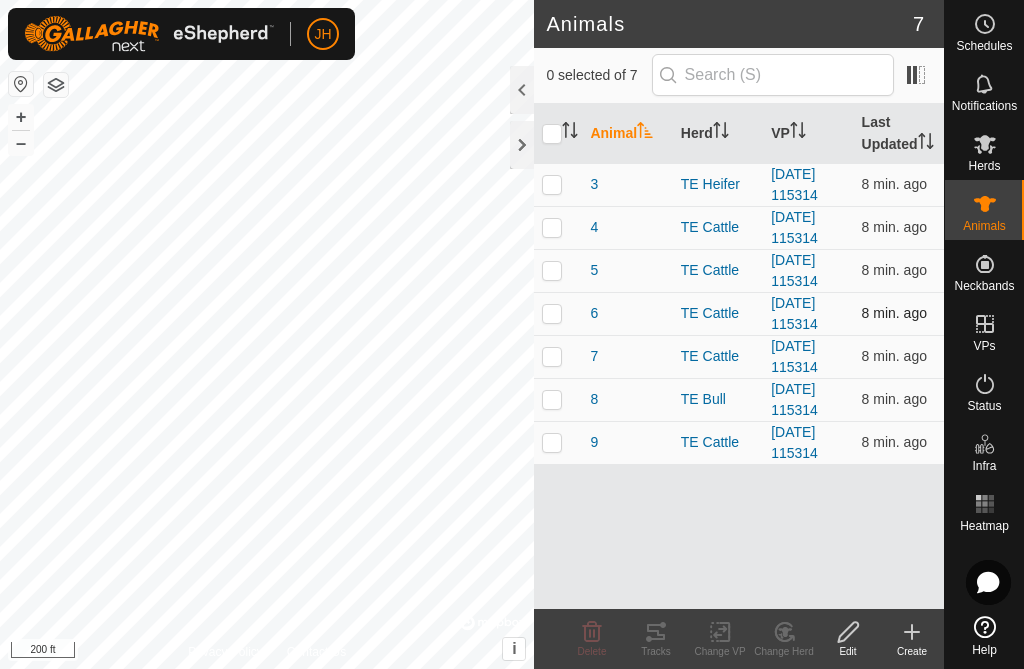 click at bounding box center (552, 313) 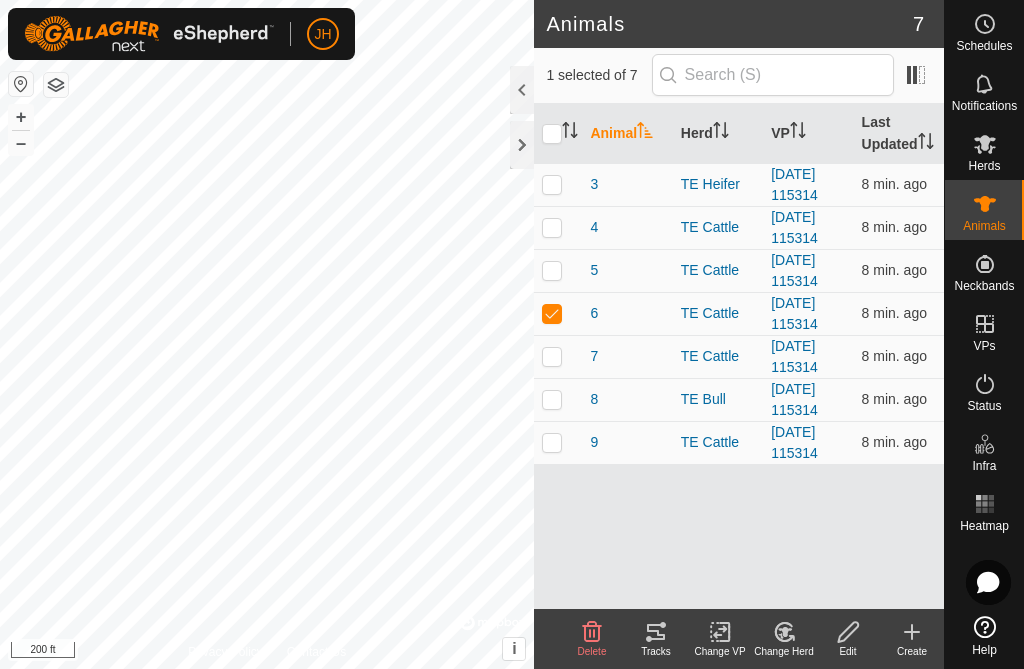 click 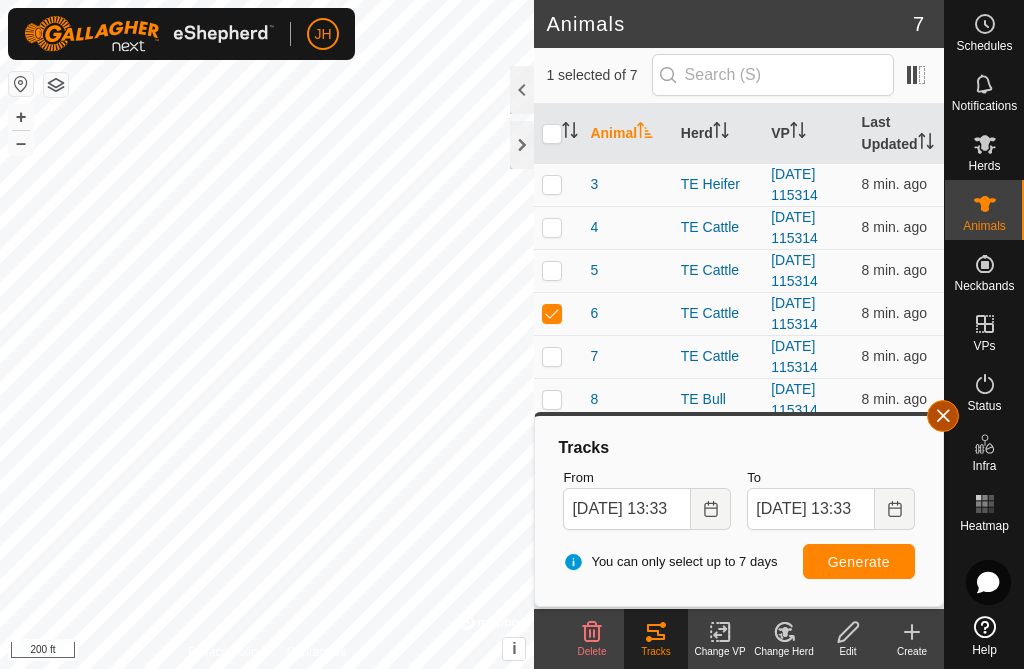click at bounding box center [943, 416] 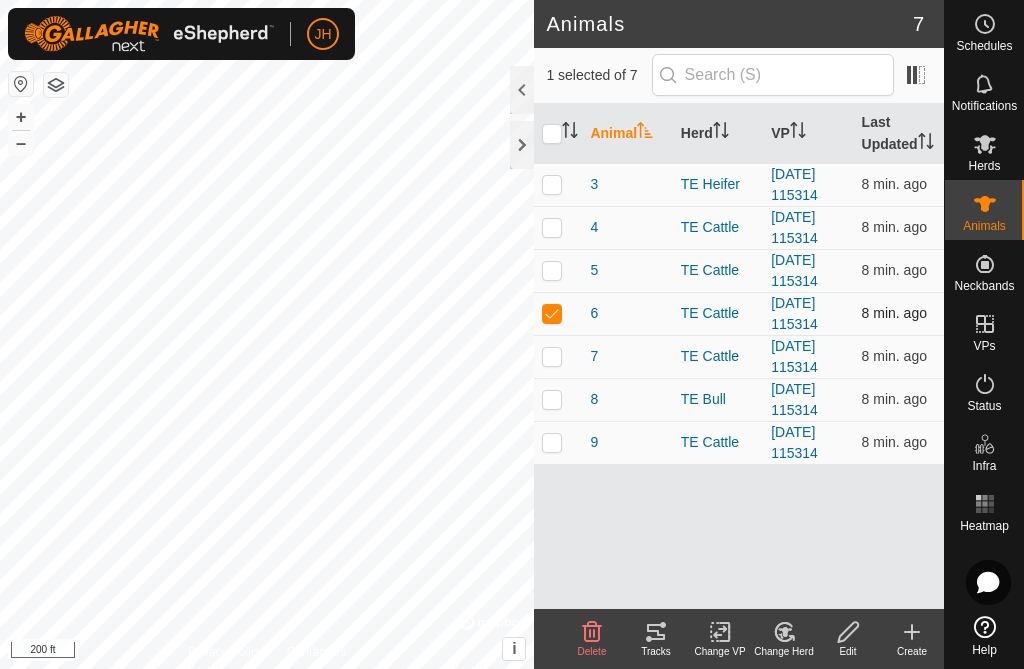 click at bounding box center (552, 313) 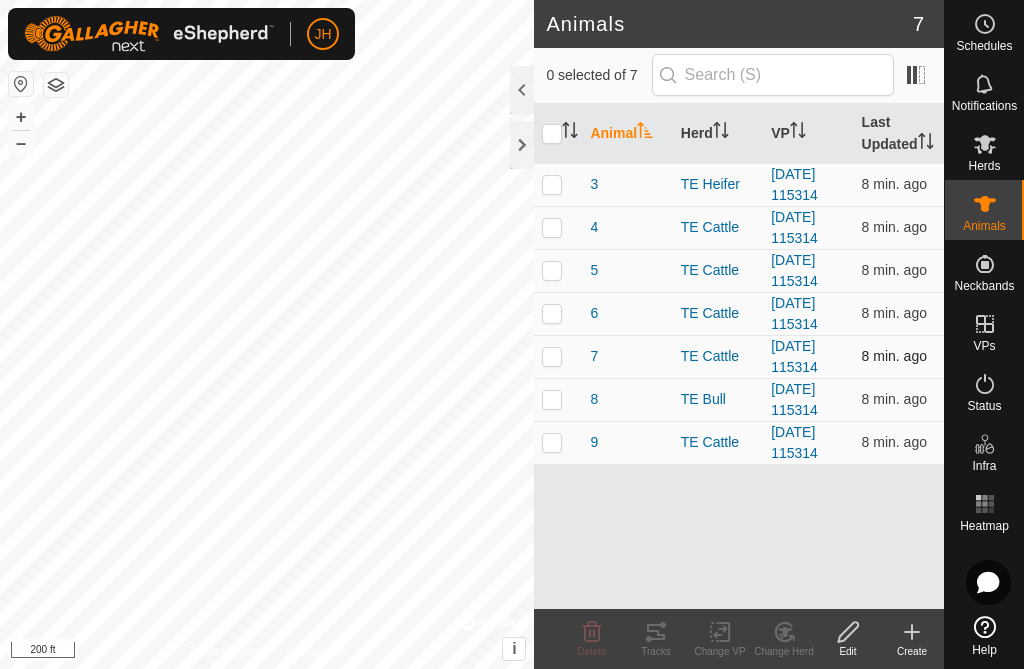 click at bounding box center [552, 356] 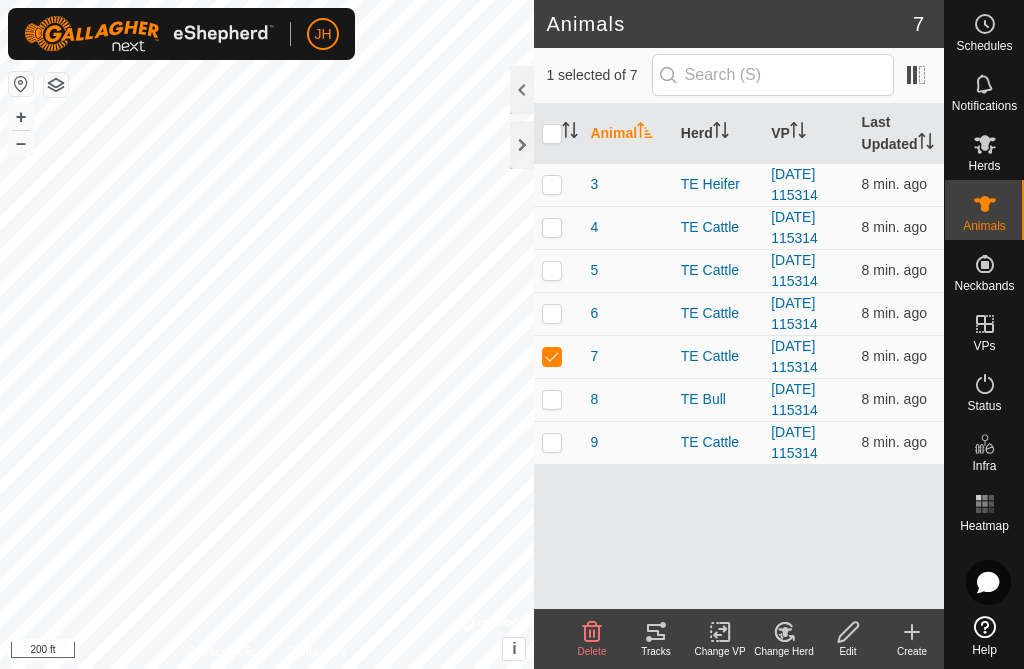 click 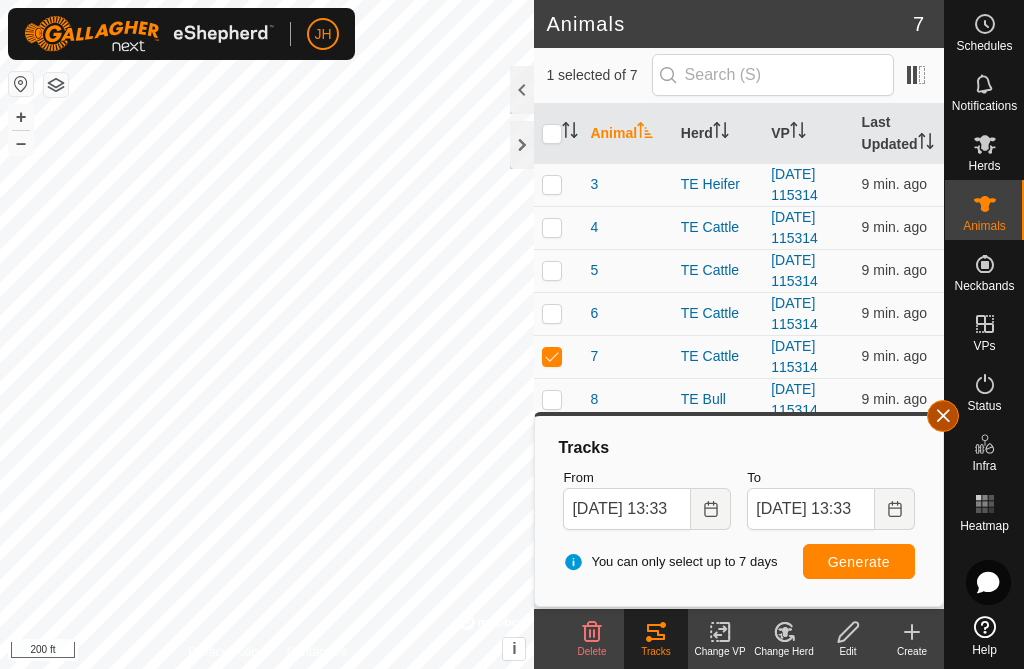 click at bounding box center (943, 416) 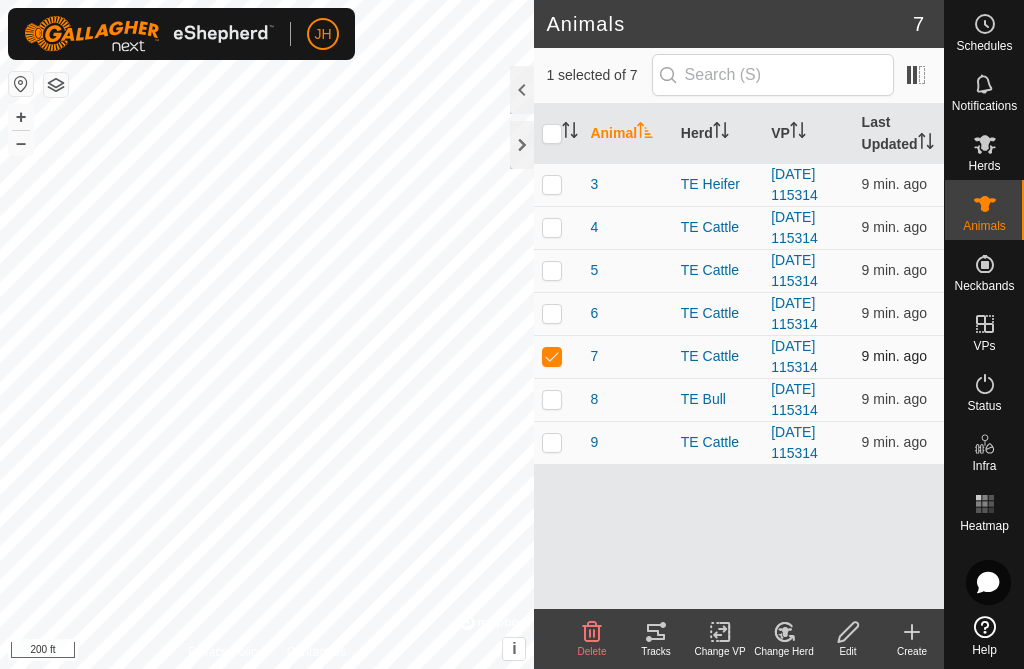 click at bounding box center [552, 356] 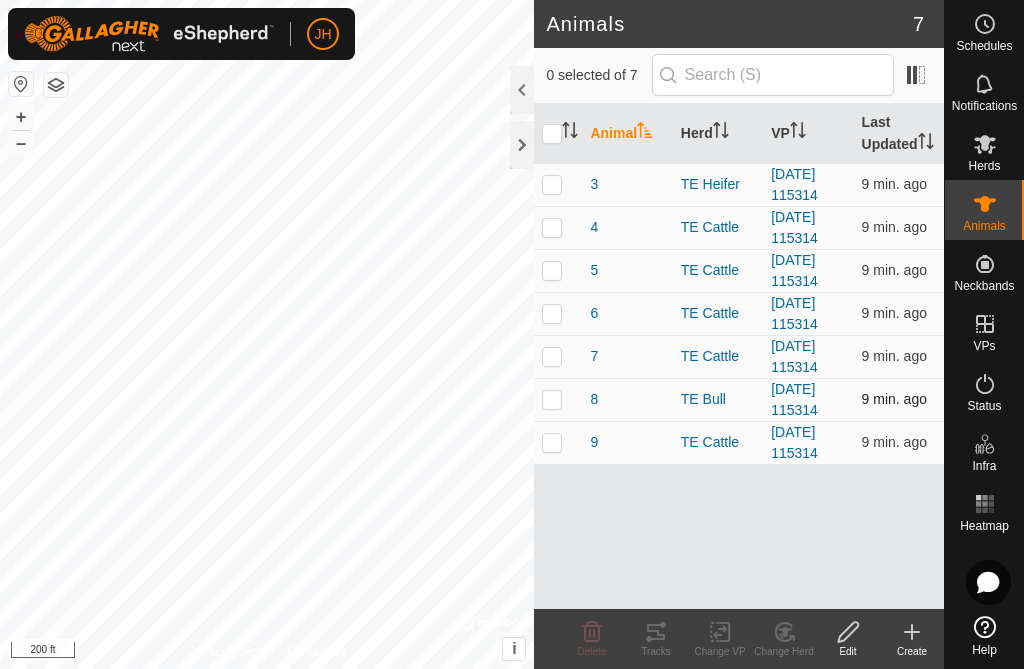 click at bounding box center (552, 399) 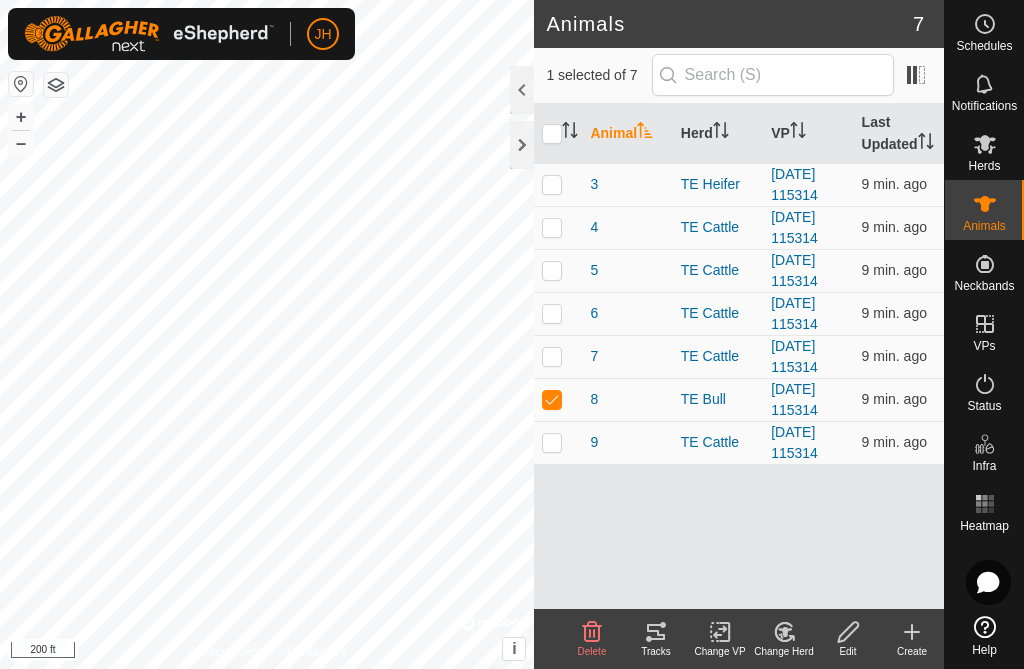 click 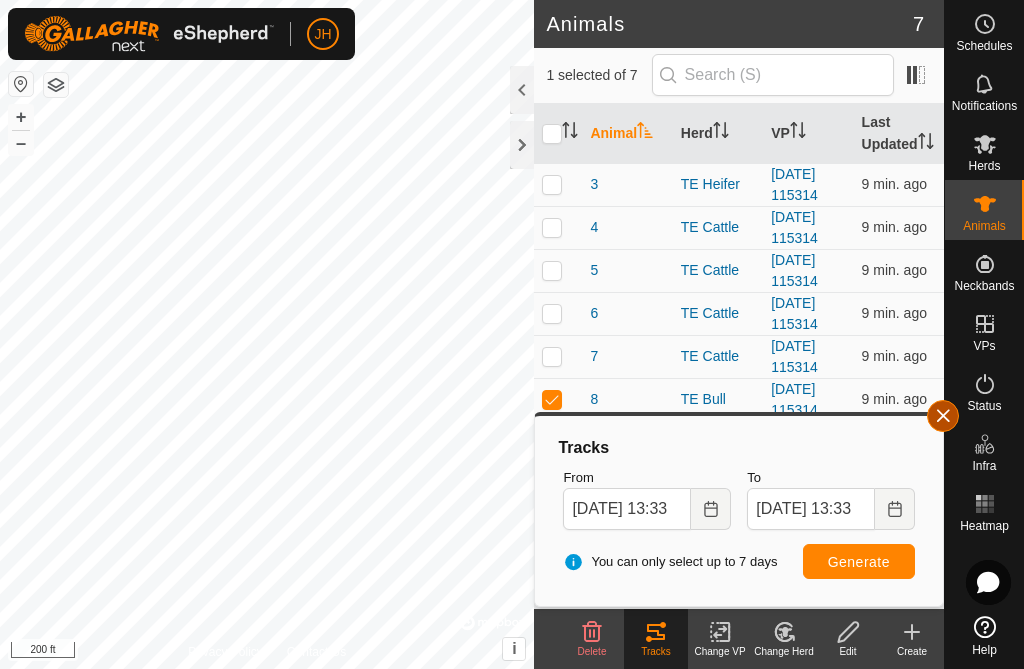 click at bounding box center (943, 416) 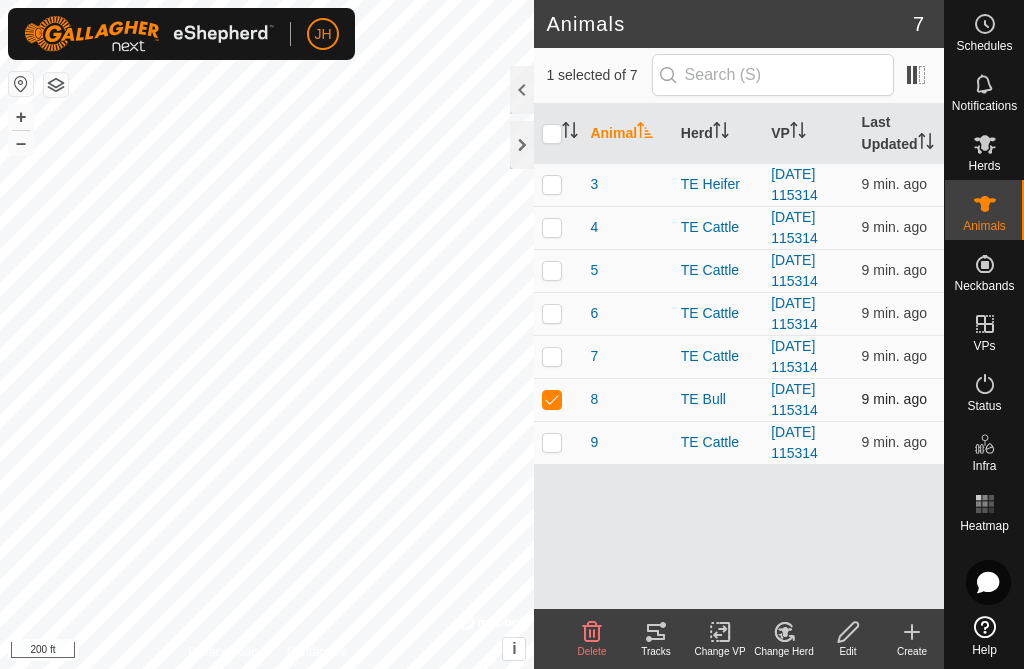 click at bounding box center (552, 399) 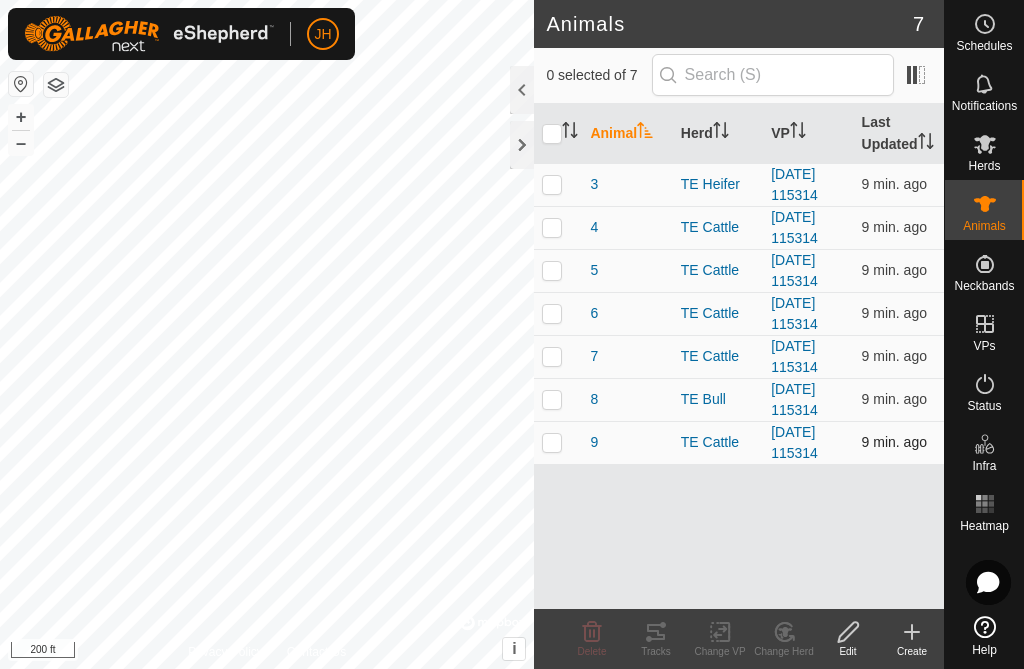 click at bounding box center (552, 442) 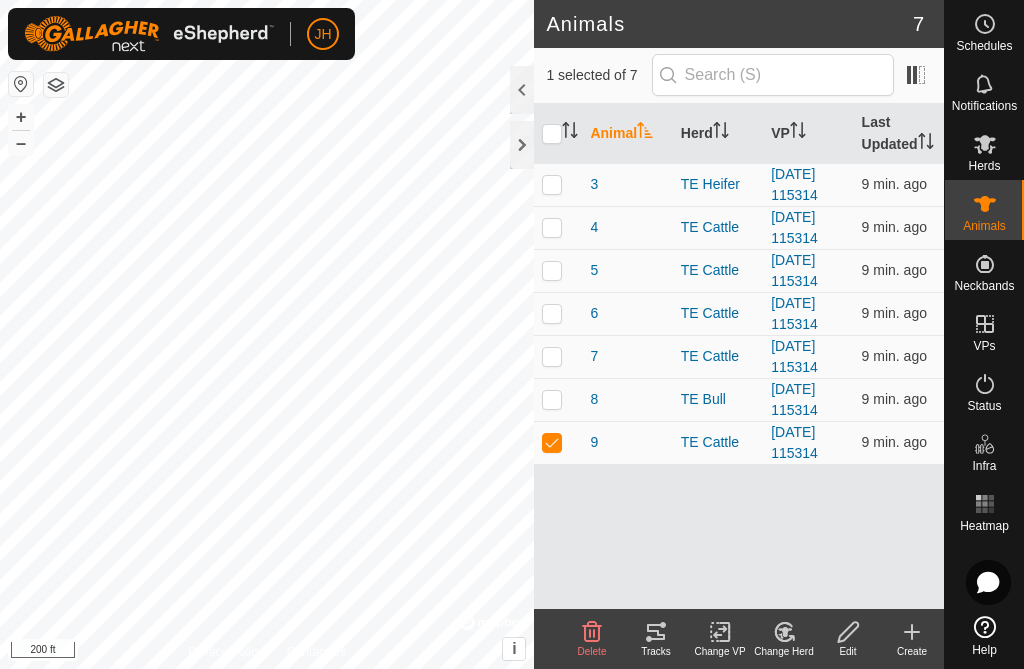 click 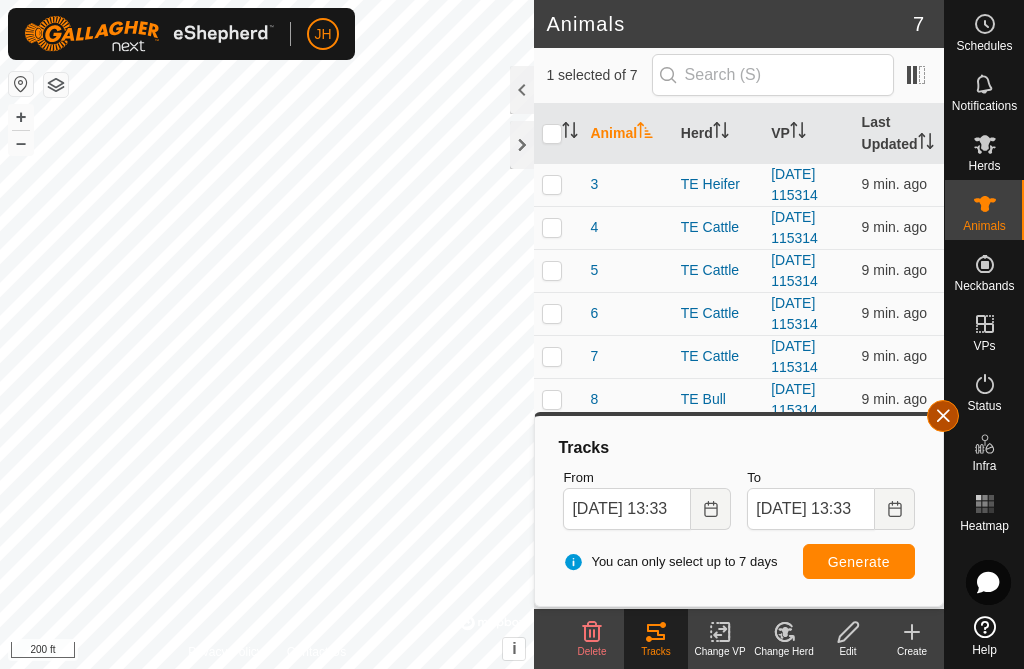 click at bounding box center (943, 416) 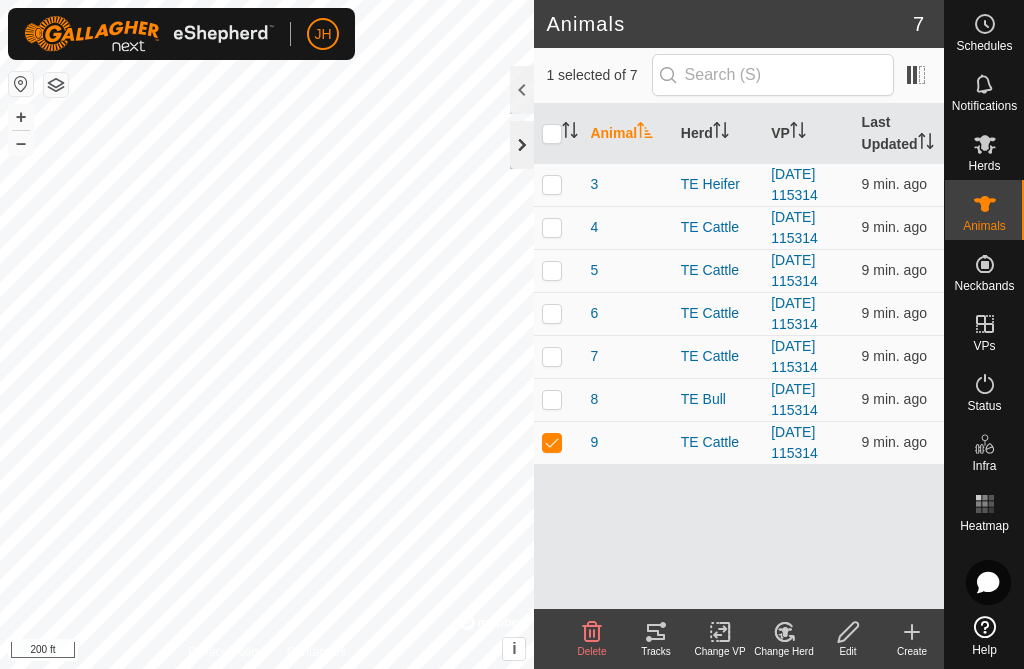 click 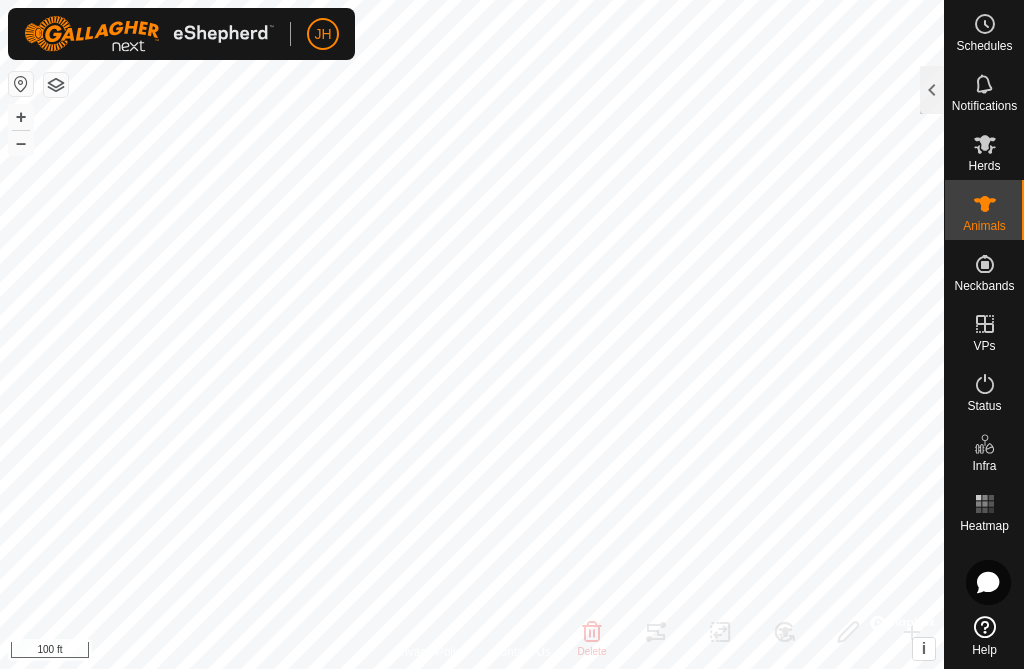 click on "JH Schedules Notifications Herds Animals Neckbands VPs Status Infra Heatmap Help Animals 7  1 selected of 7   Animal   Herd   VP   Last Updated   3   TE Heifer  [DATE] 115314  10 min. ago  4   TE Cattle   [DATE] 115314  10 min. ago  5   TE Cattle   [DATE] 115314  10 min. ago  6   TE Cattle   [DATE] 115314  10 min. ago  7   TE Cattle   [DATE] 115314  10 min. ago  8   TE Bull  [DATE] 115314  10 min. ago  9   TE Cattle   [DATE] 115314  10 min. ago Delete  Tracks   Change VP   Change Herd   Edit   Create  Privacy Policy Contact Us
8
1678476143
TE Bull
[DATE] 115314 + – ⇧ i ©  Mapbox , ©  OpenStreetMap ,  Improve this map 100 ft" at bounding box center (512, 334) 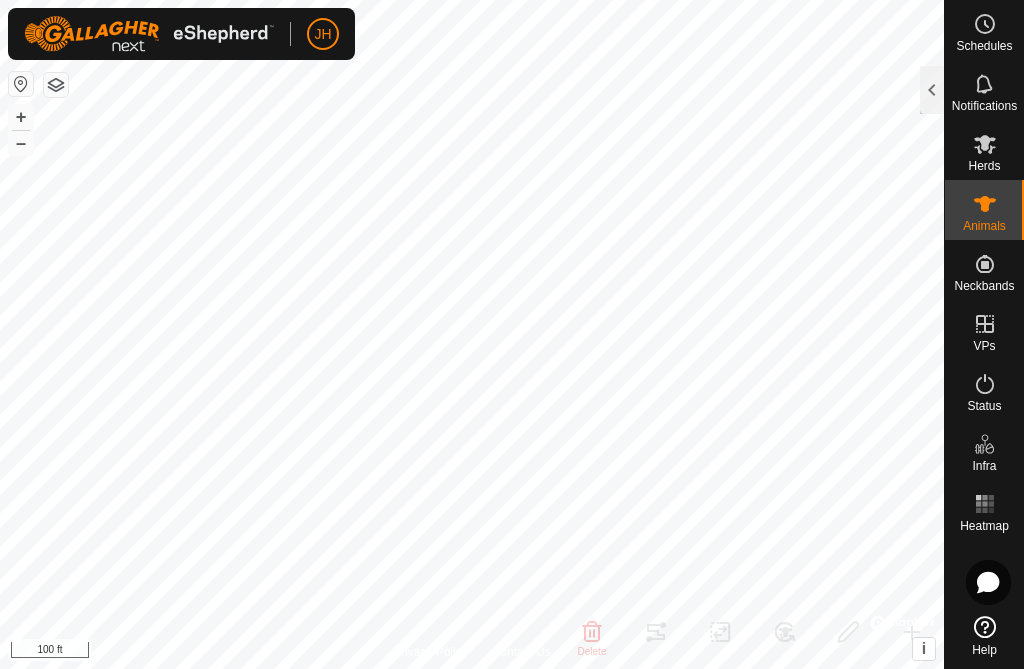 click on "JH Schedules Notifications Herds Animals Neckbands VPs Status Infra Heatmap Help Animals 7  1 selected of 7   Animal   Herd   VP   Last Updated   3   TE Heifer  [DATE] 115314  10 min. ago  4   TE Cattle   [DATE] 115314  10 min. ago  5   TE Cattle   [DATE] 115314  10 min. ago  6   TE Cattle   [DATE] 115314  10 min. ago  7   TE Cattle   [DATE] 115314  10 min. ago  8   TE Bull  [DATE] 115314  10 min. ago  9   TE Cattle   [DATE] 115314  10 min. ago Delete  Tracks   Change VP   Change Herd   Edit   Create  Privacy Policy Contact Us
8
1678476143
TE Bull
[DATE] 115314 + – ⇧ i ©  Mapbox , ©  OpenStreetMap ,  Improve this map 100 ft" at bounding box center (512, 334) 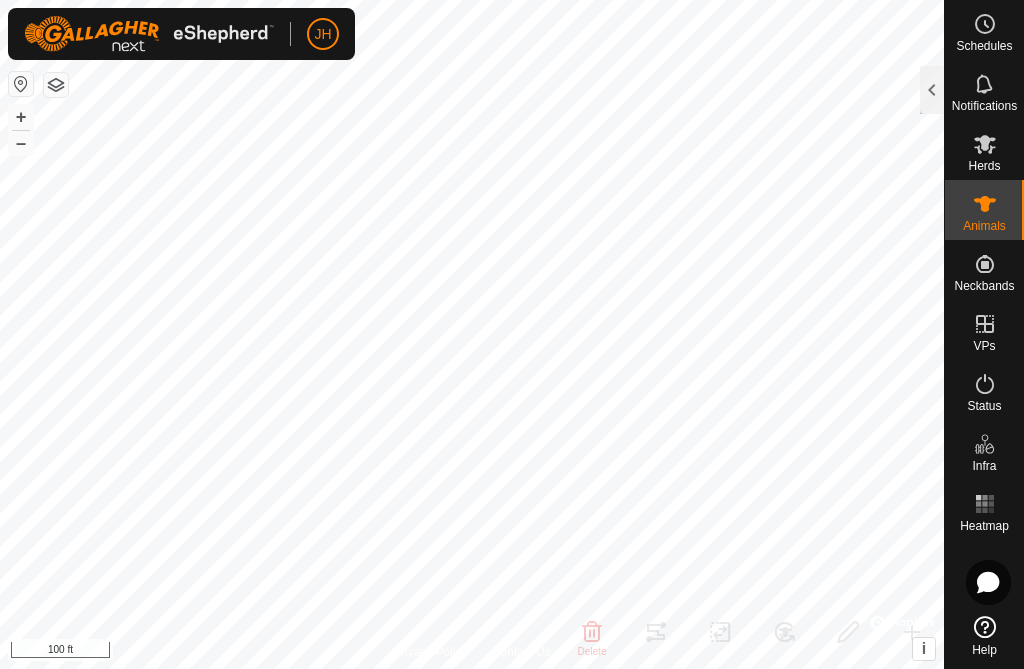 click on "JH Schedules Notifications Herds Animals Neckbands VPs Status Infra Heatmap Help Animals 7  1 selected of 7   Animal   Herd   VP   Last Updated   3   TE Heifer  [DATE] 115314  10 min. ago  4   TE Cattle   [DATE] 115314  10 min. ago  5   TE Cattle   [DATE] 115314  10 min. ago  6   TE Cattle   [DATE] 115314  10 min. ago  7   TE Cattle   [DATE] 115314  10 min. ago  8   TE Bull  [DATE] 115314  10 min. ago  9   TE Cattle   [DATE] 115314  10 min. ago Delete  Tracks   Change VP   Change Herd   Edit   Create  Privacy Policy Contact Us
8
1678476143
TE Bull
[DATE] 115314 + – ⇧ i ©  Mapbox , ©  OpenStreetMap ,  Improve this map 100 ft" at bounding box center (512, 334) 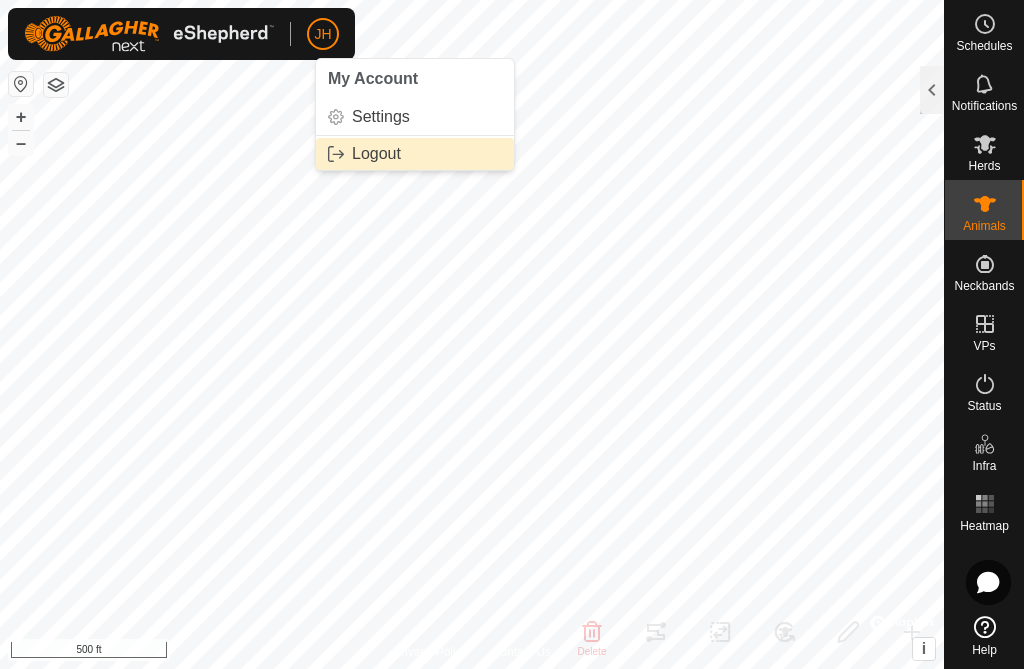 click on "Logout" at bounding box center (415, 154) 